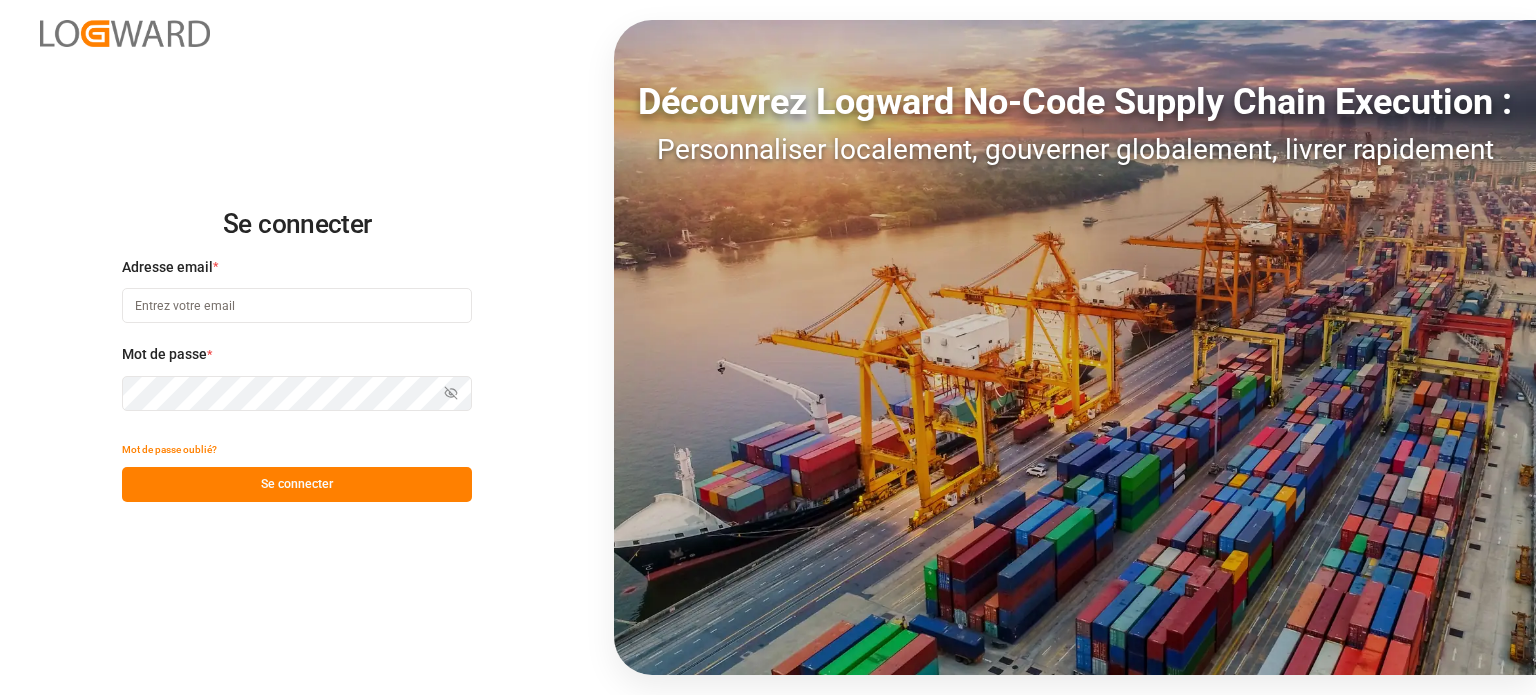 scroll, scrollTop: 0, scrollLeft: 0, axis: both 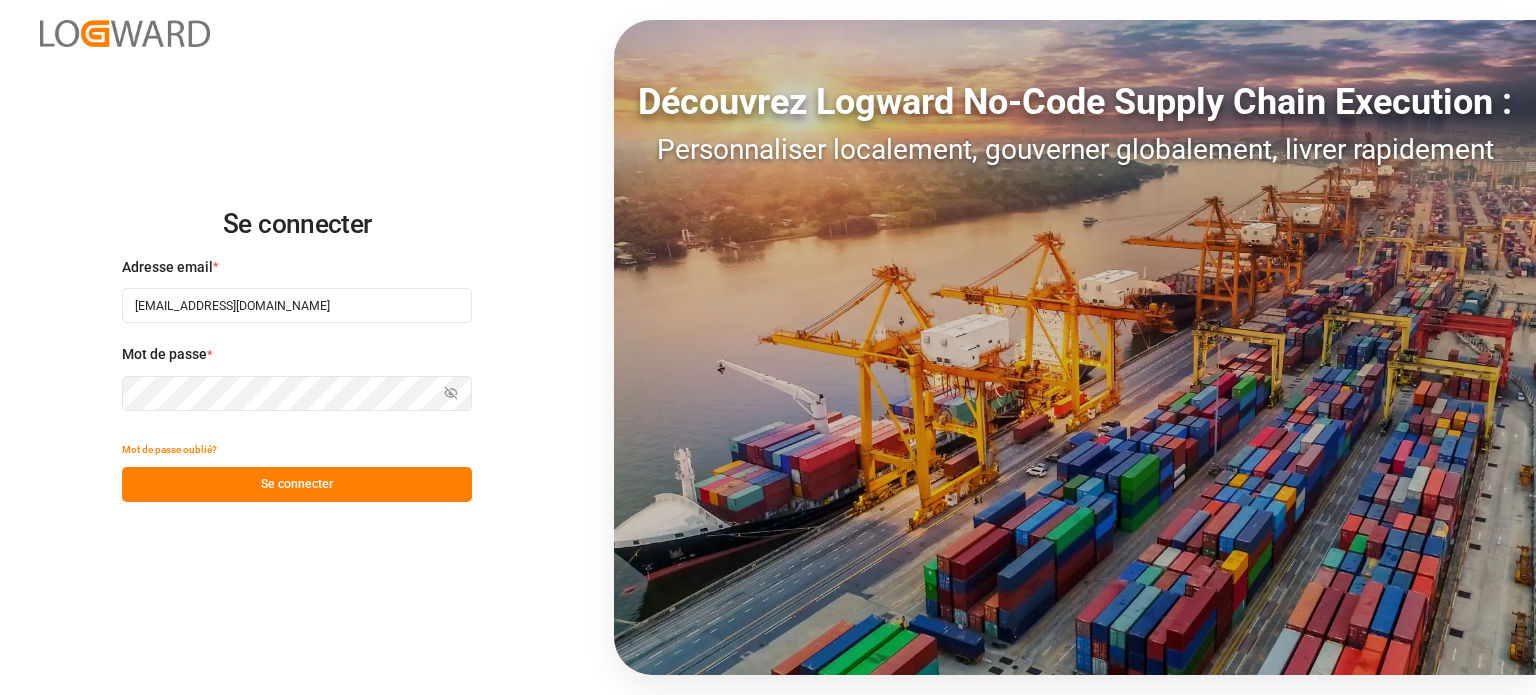 drag, startPoint x: 274, startPoint y: 473, endPoint x: 286, endPoint y: 471, distance: 12.165525 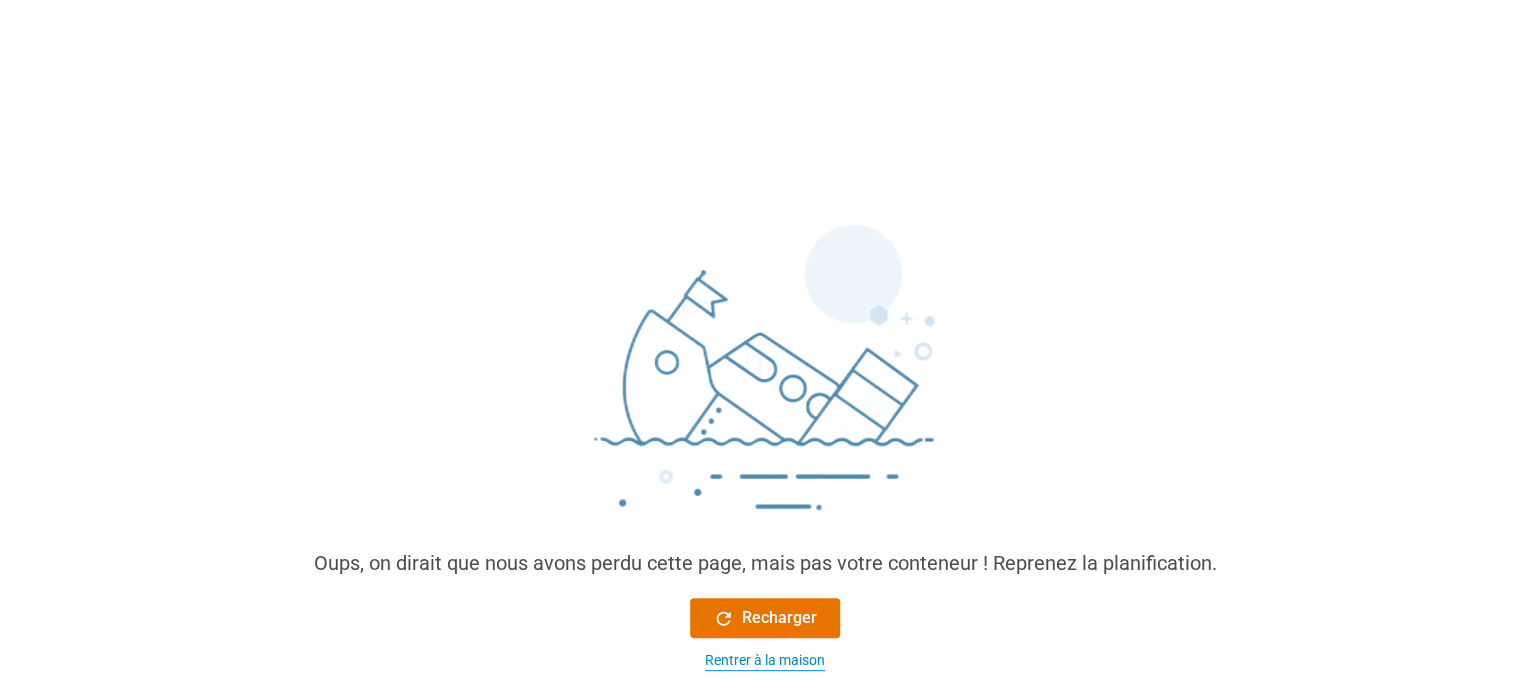 click on "Rentrer à la maison" at bounding box center (765, 660) 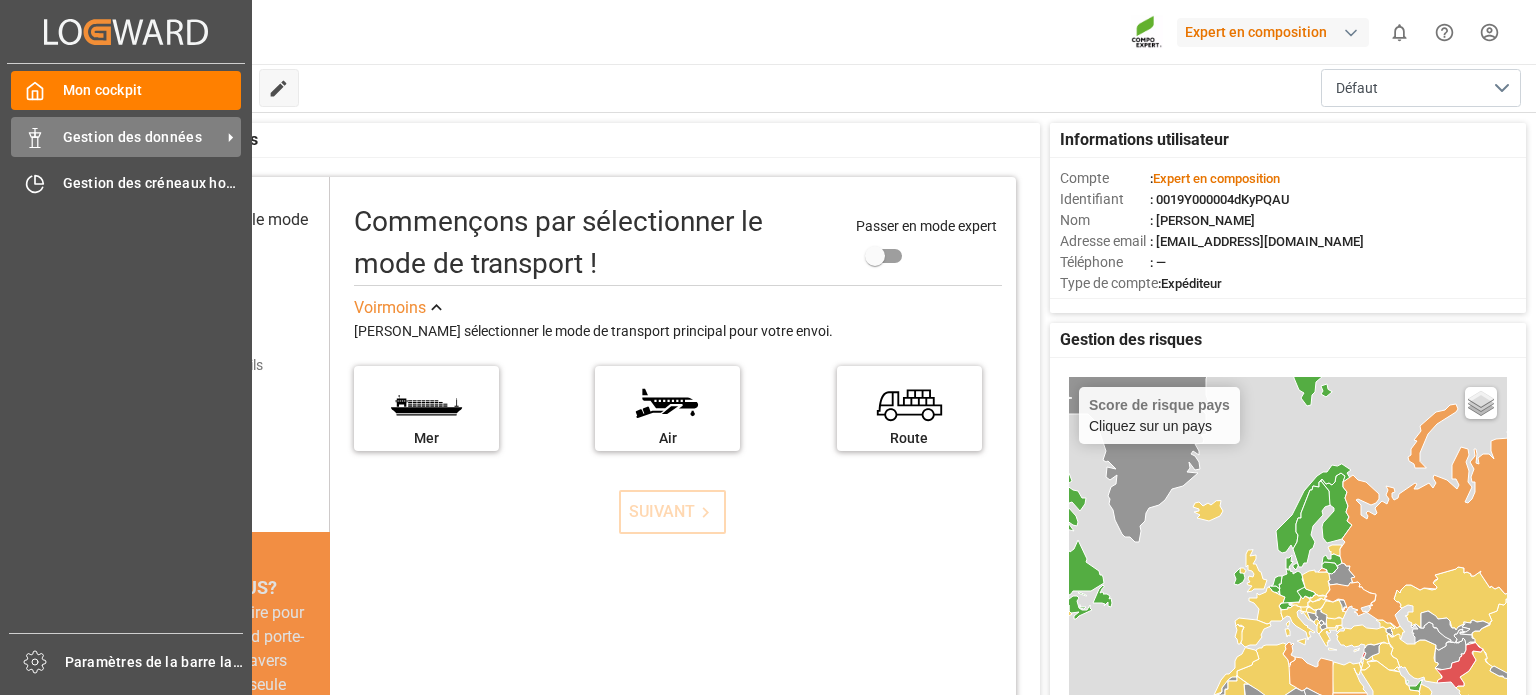 click on "Gestion des données" at bounding box center [142, 137] 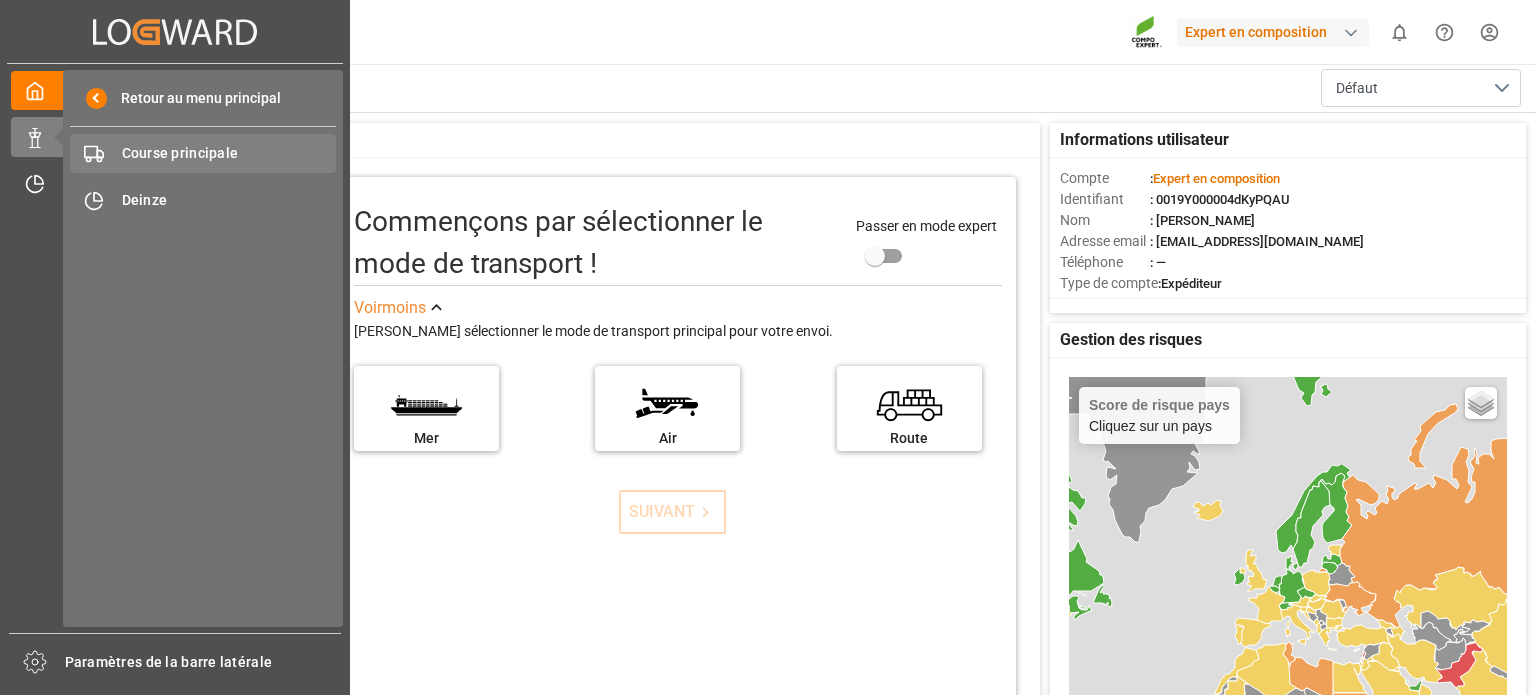 click on "Course principale" at bounding box center (180, 153) 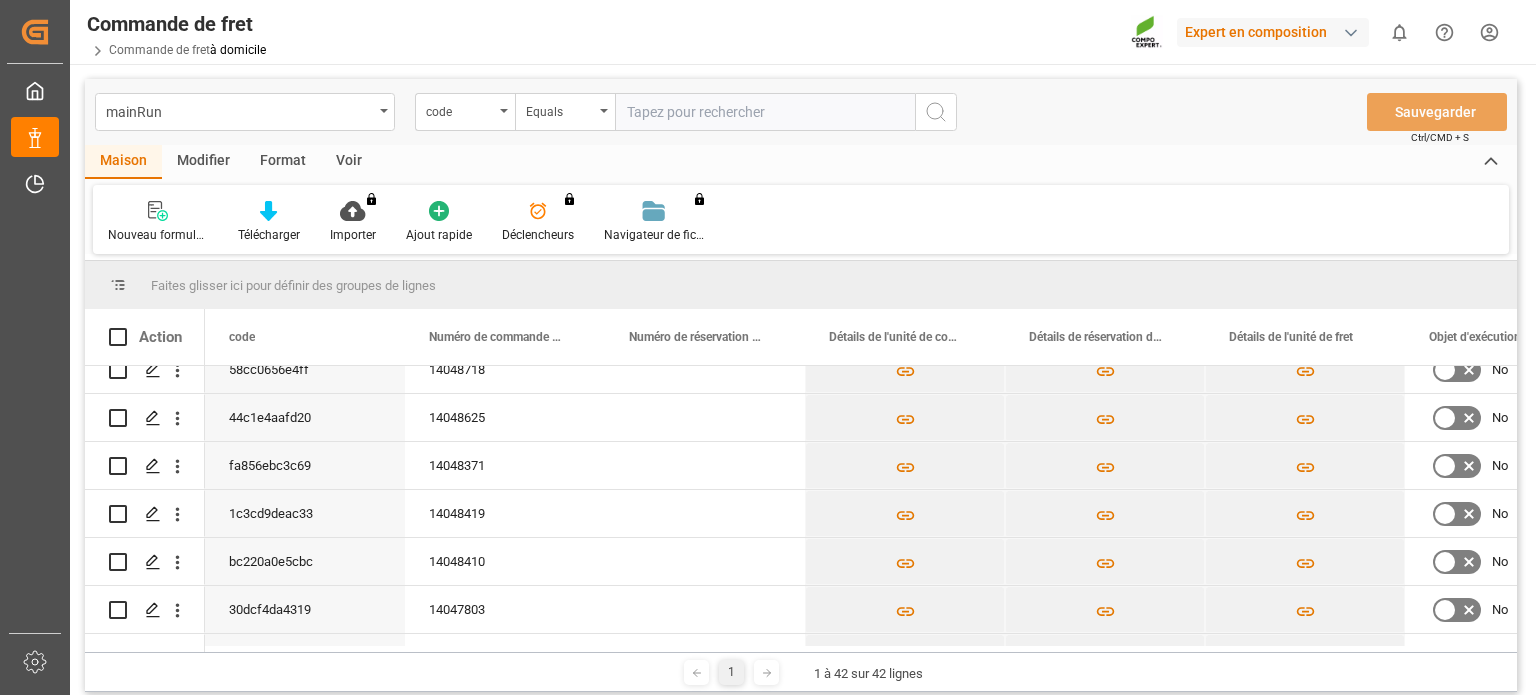 scroll, scrollTop: 871, scrollLeft: 0, axis: vertical 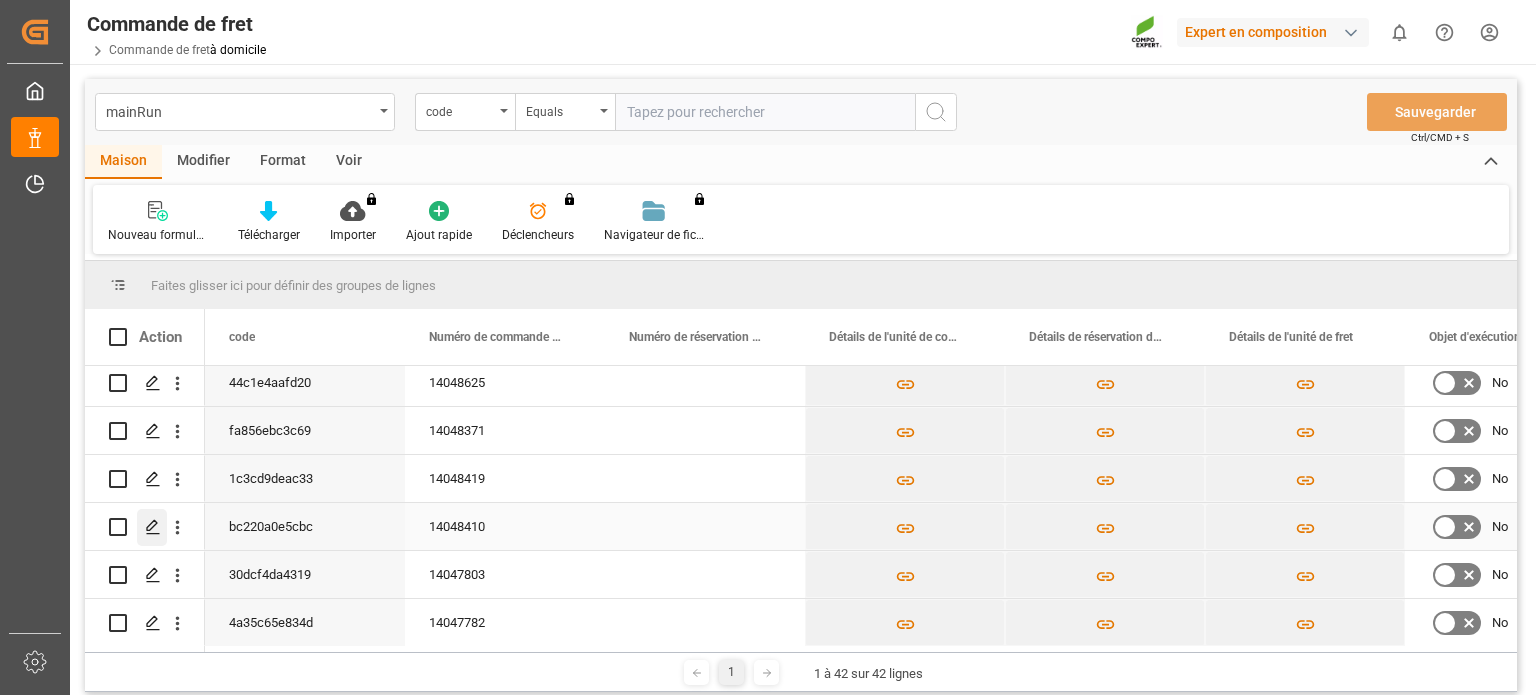 click at bounding box center [152, 527] 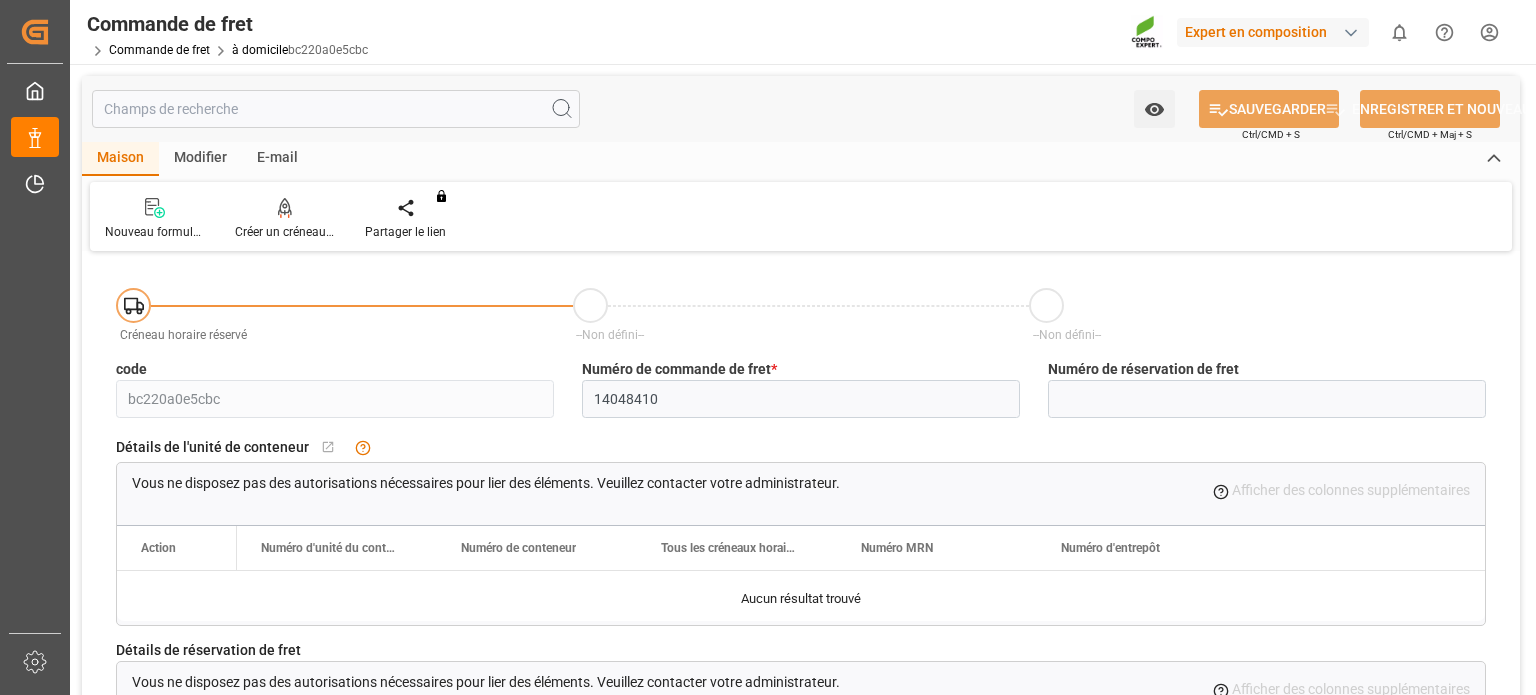 click on "Modifier" at bounding box center [200, 157] 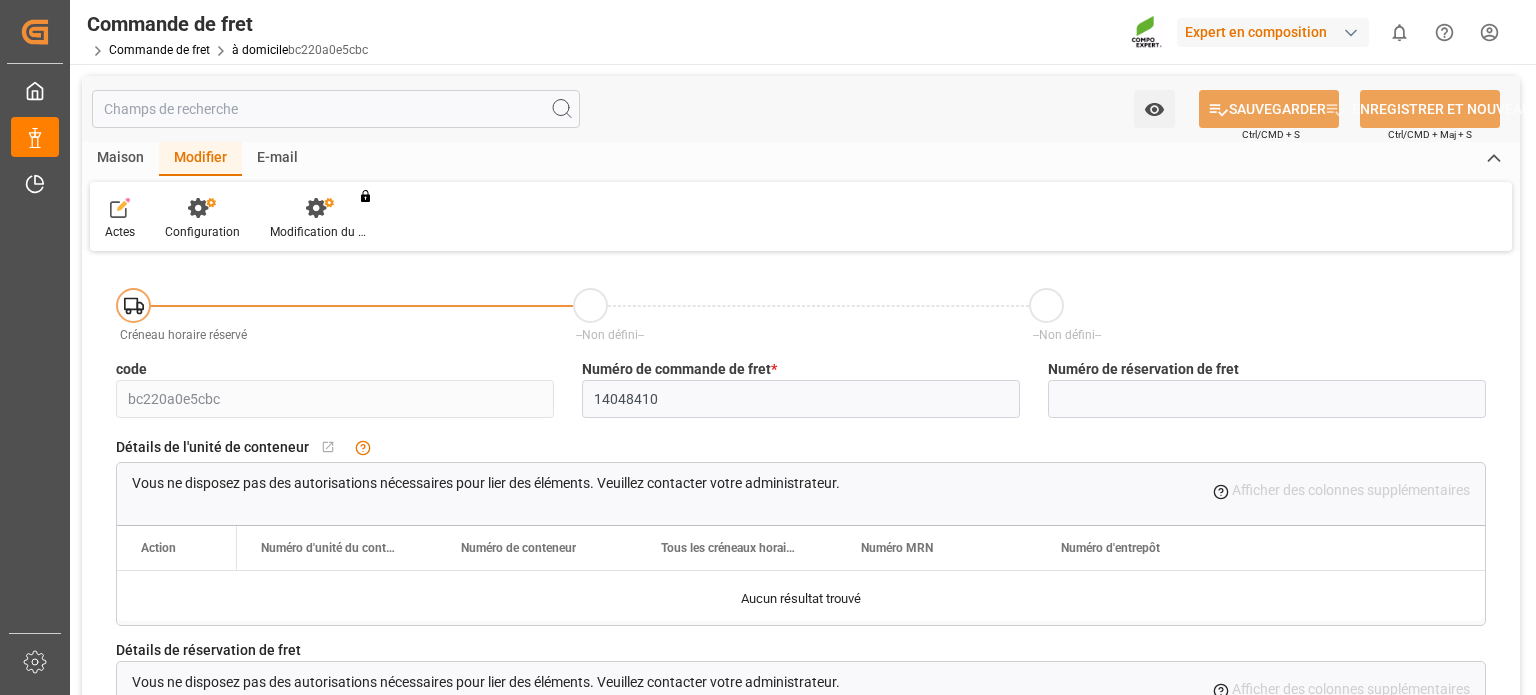 click on "Maison" at bounding box center [120, 157] 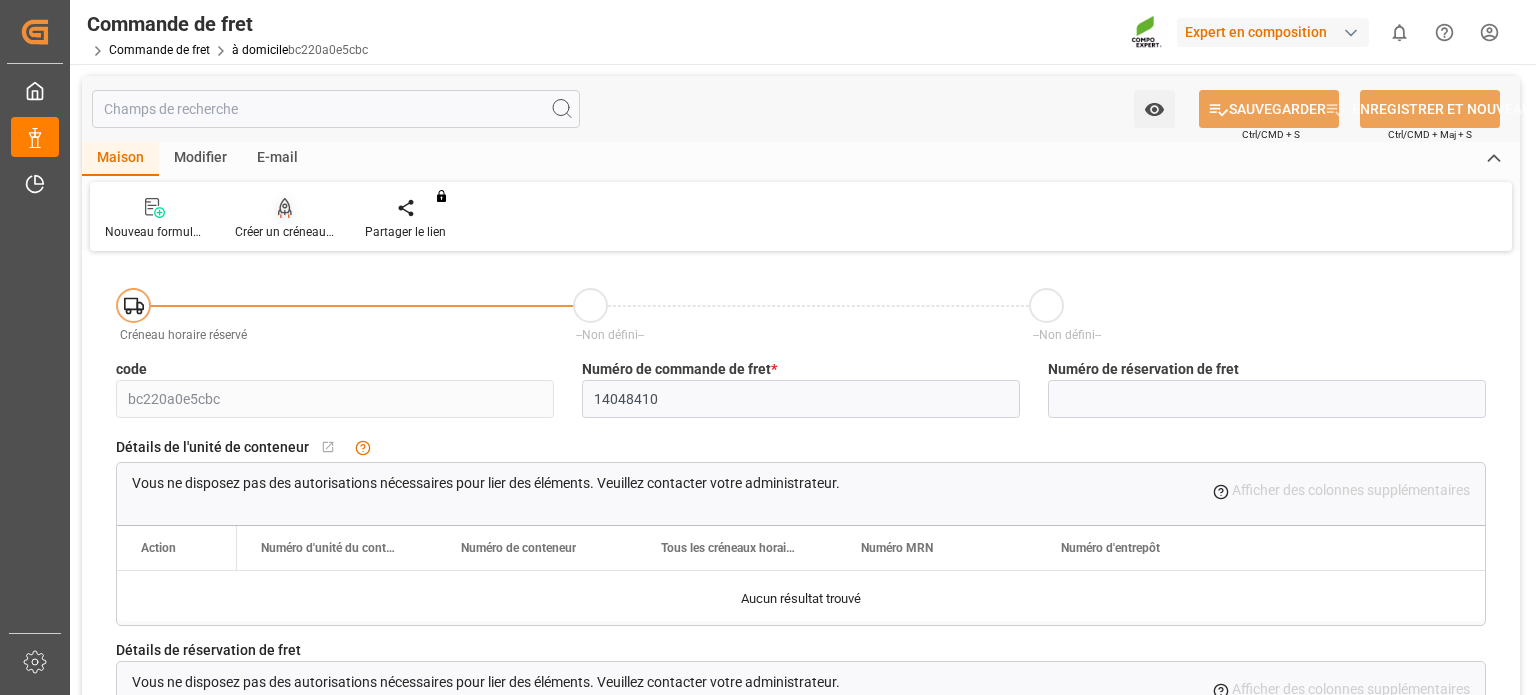 click on "Créer un créneau horaire" at bounding box center [301, 232] 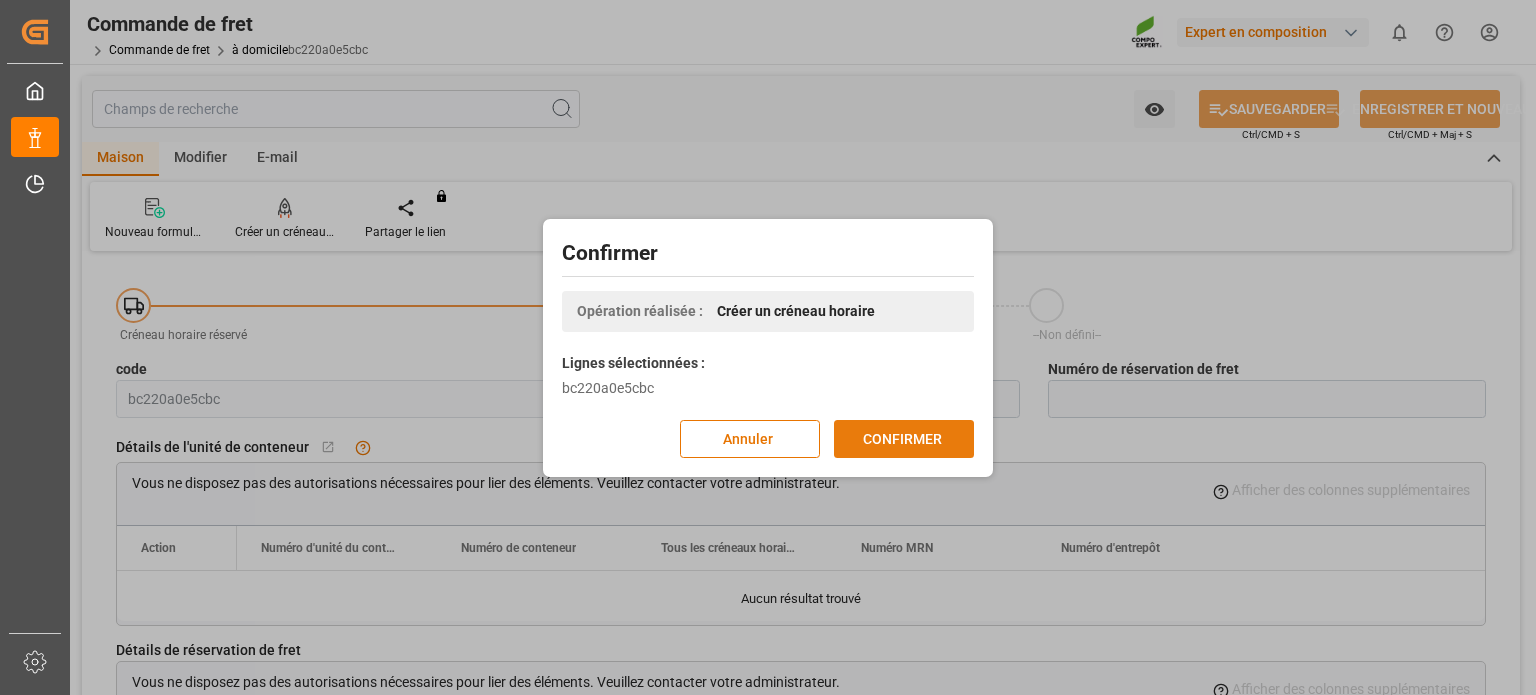 click on "CONFIRMER" at bounding box center (902, 438) 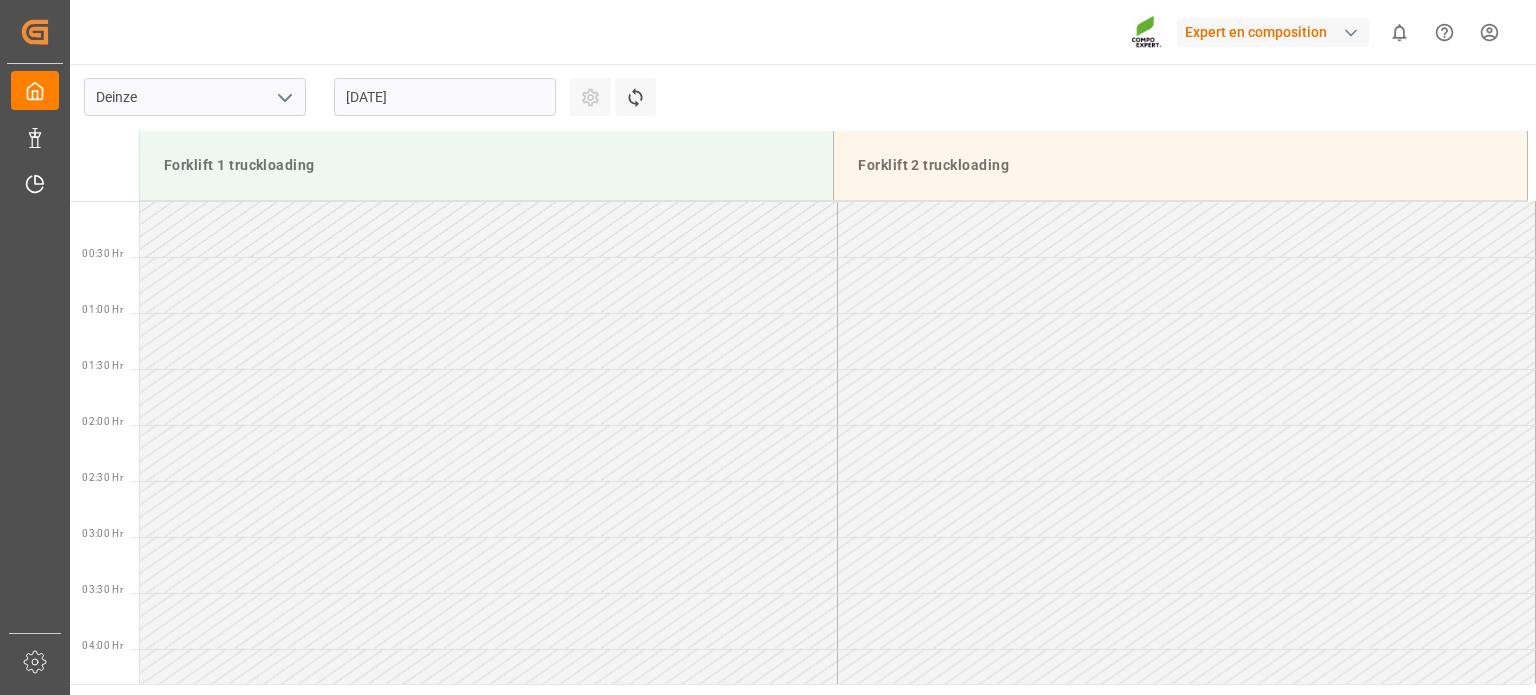 scroll, scrollTop: 0, scrollLeft: 0, axis: both 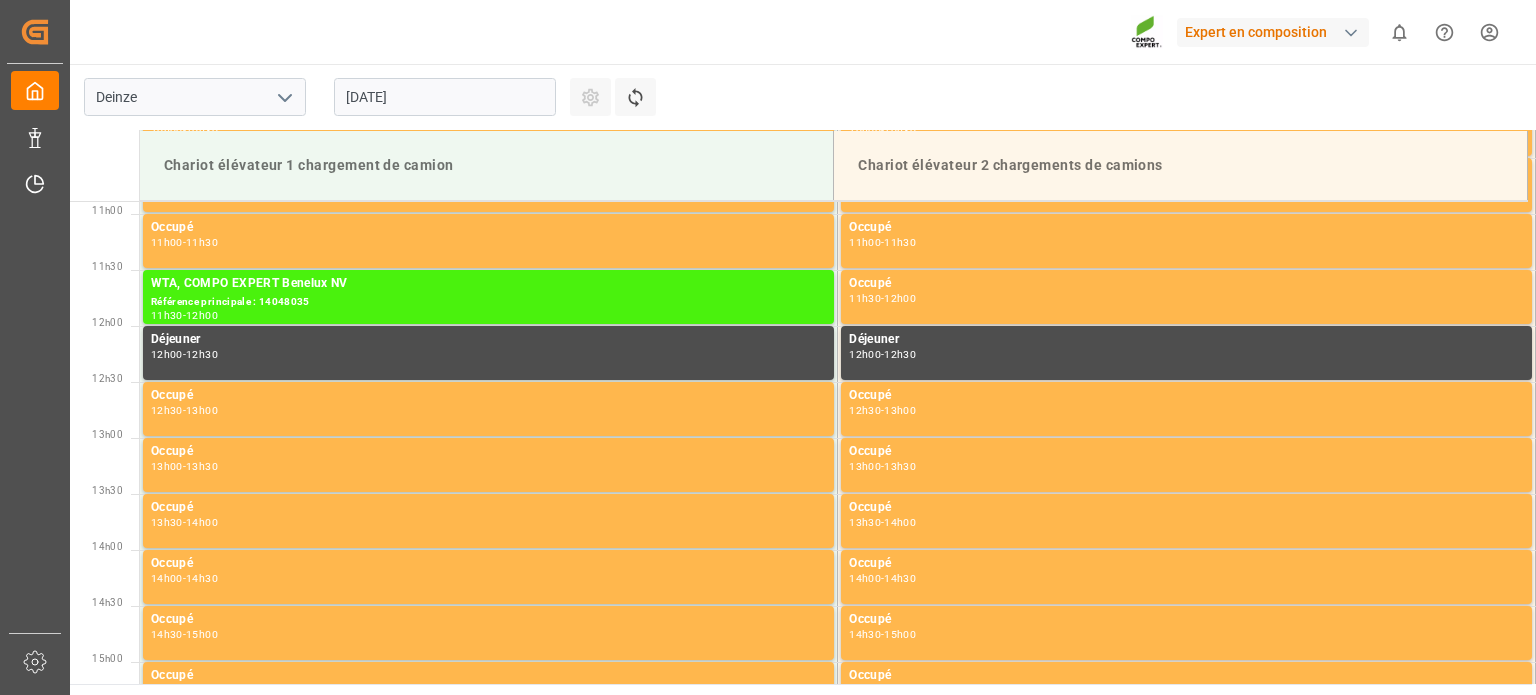 click on "15.07.2025" at bounding box center (445, 97) 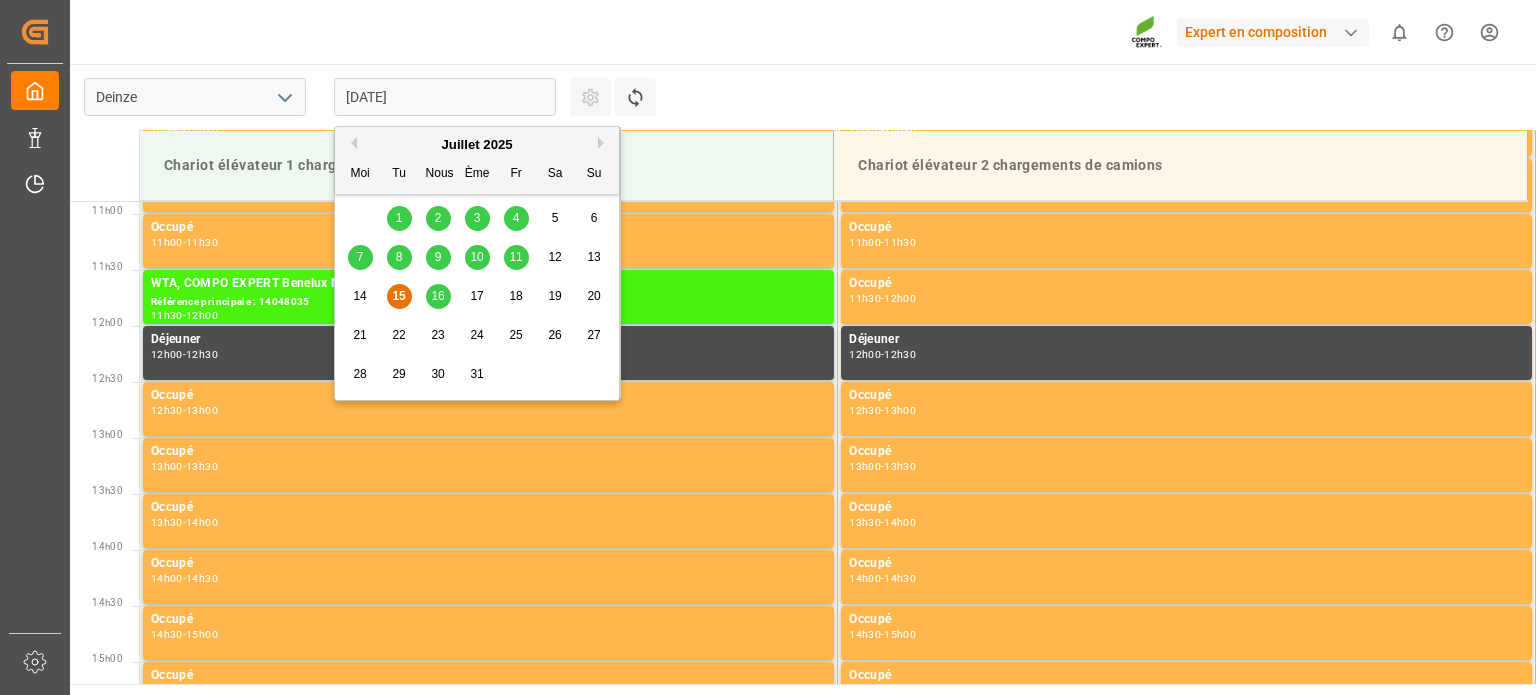 click on "16" at bounding box center [437, 296] 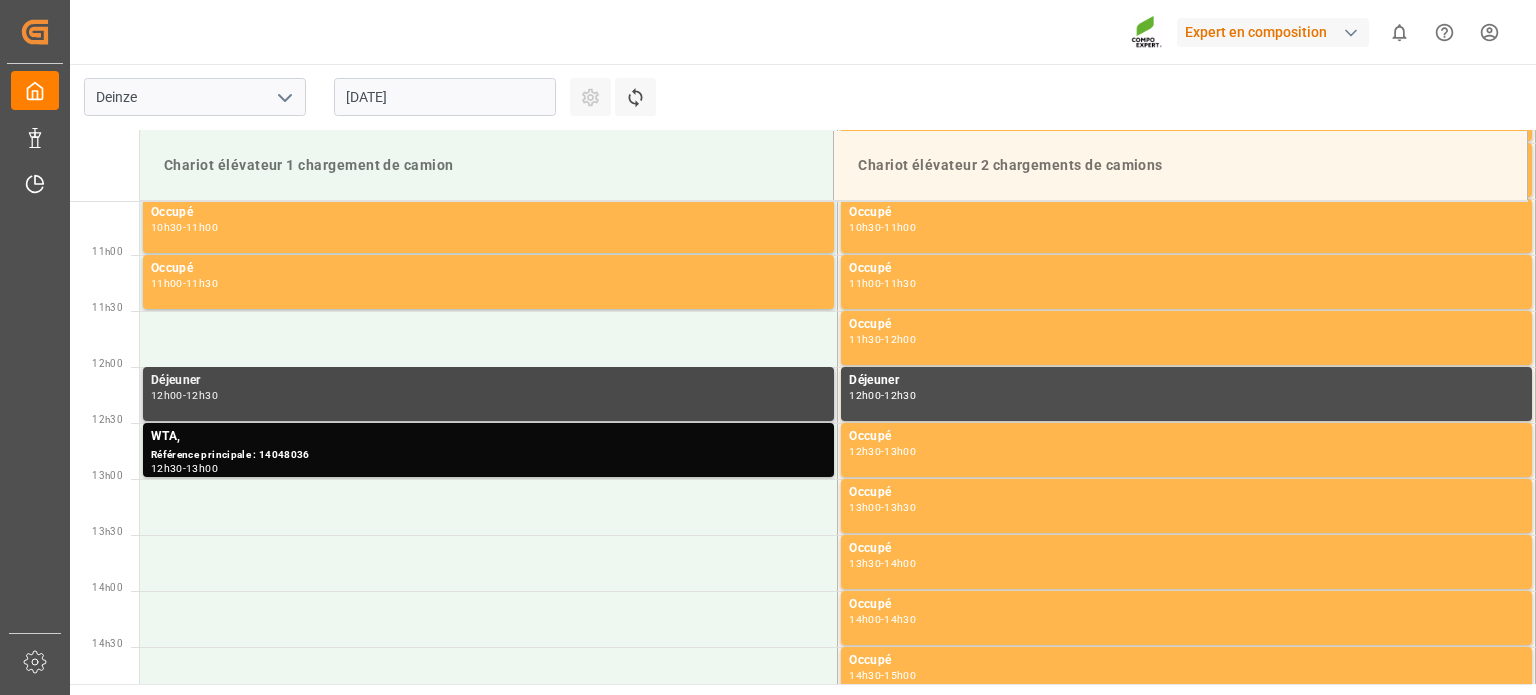 scroll, scrollTop: 1219, scrollLeft: 0, axis: vertical 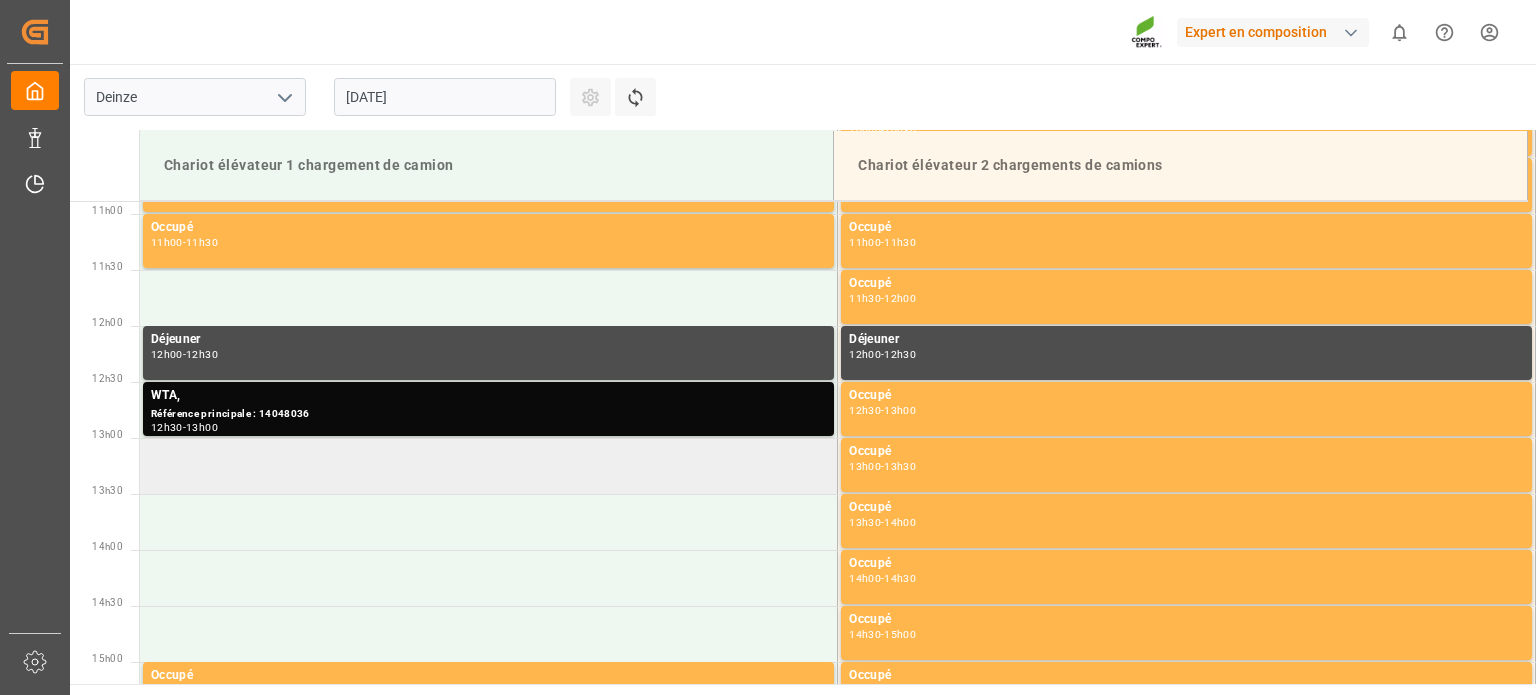 click at bounding box center [489, 466] 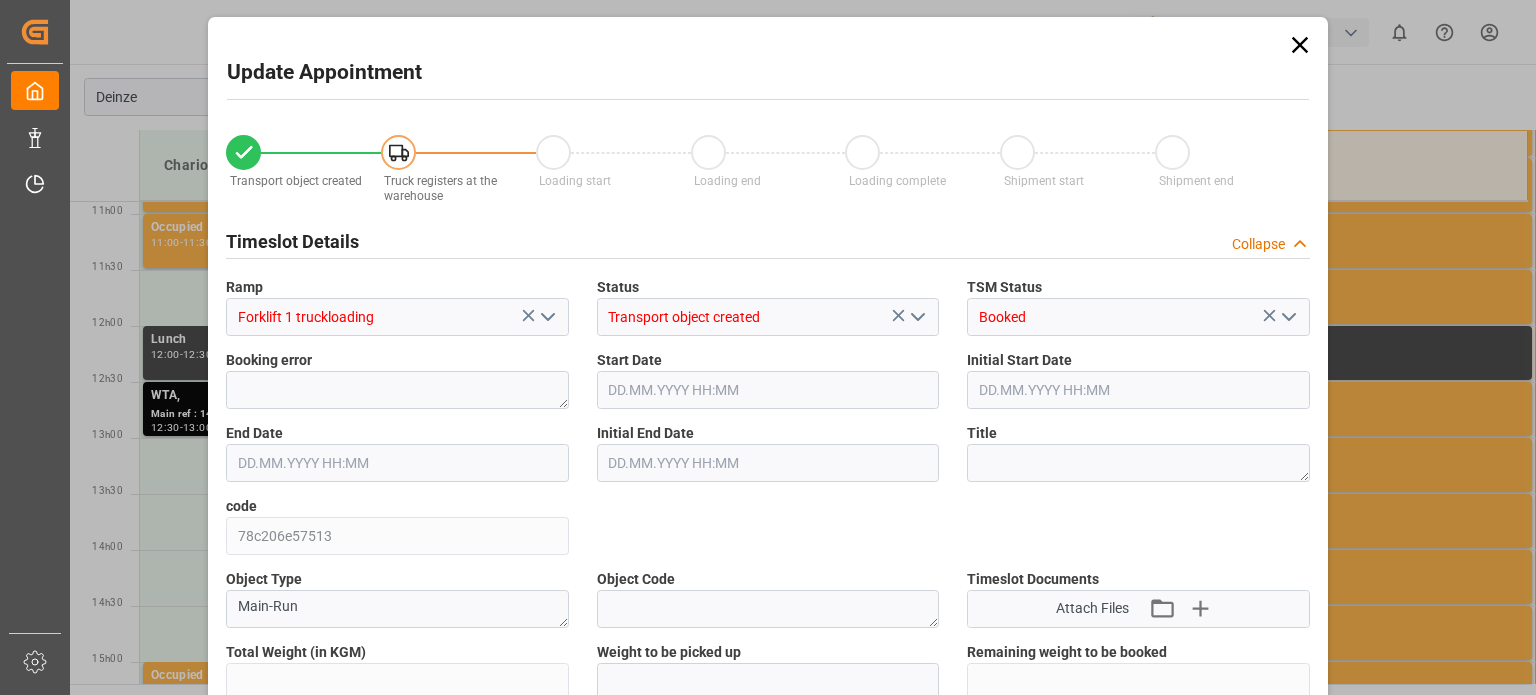 type on "25284" 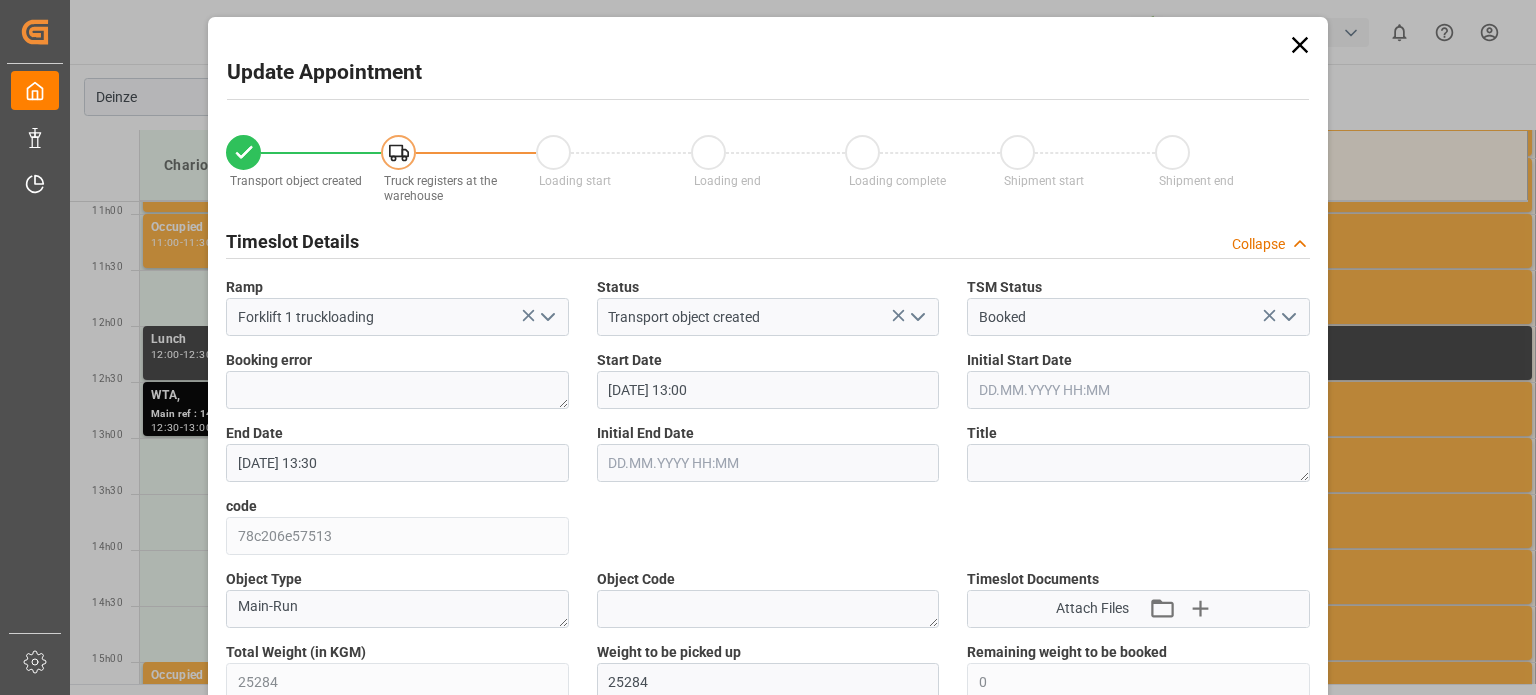 type on "16.07.2025 13:00" 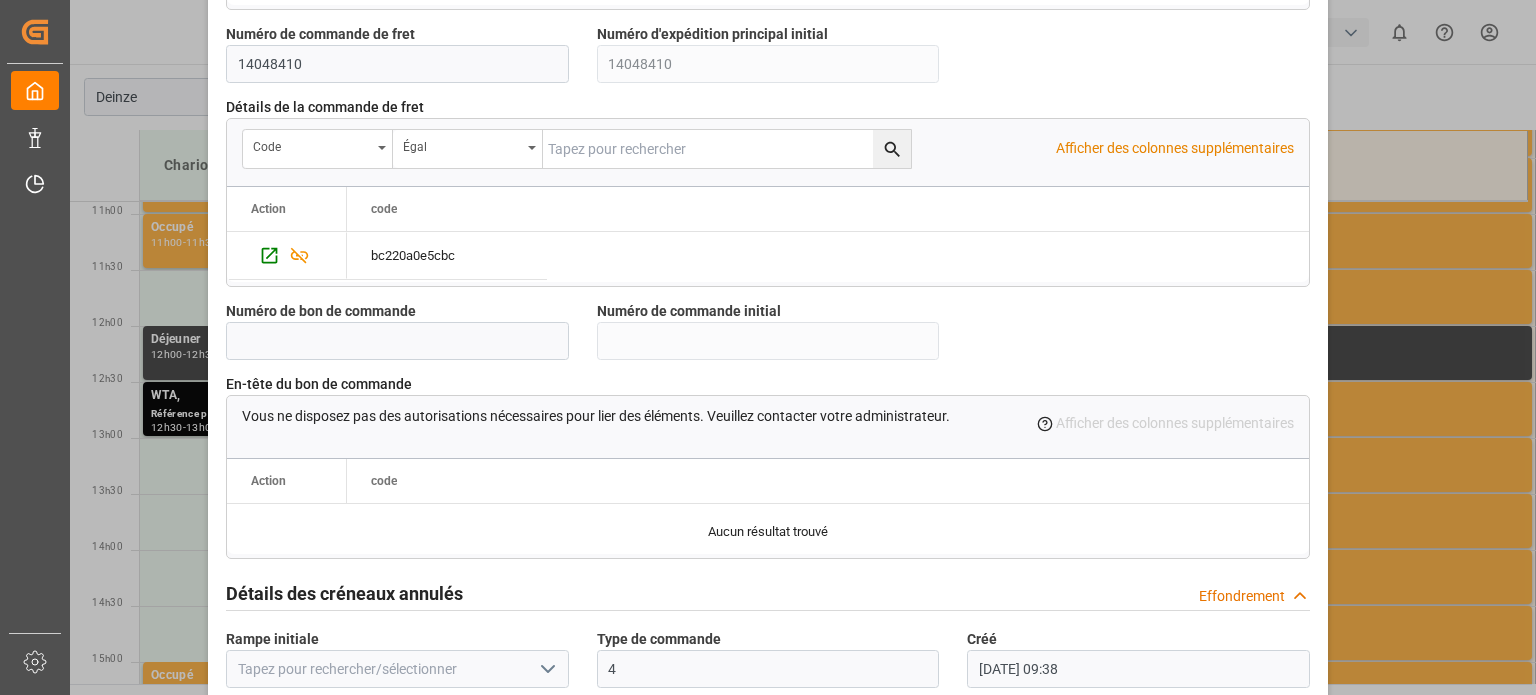scroll, scrollTop: 1936, scrollLeft: 0, axis: vertical 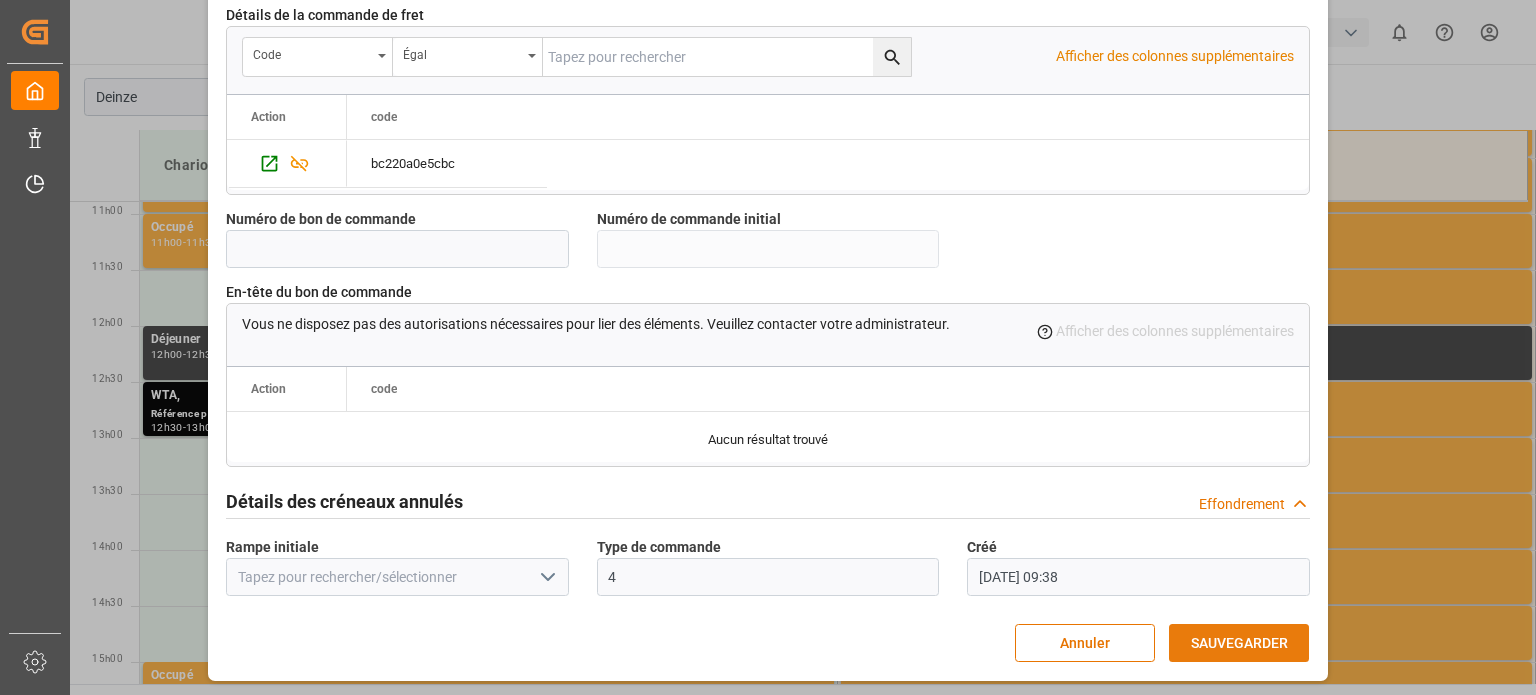 click on "SAUVEGARDER" at bounding box center (1239, 643) 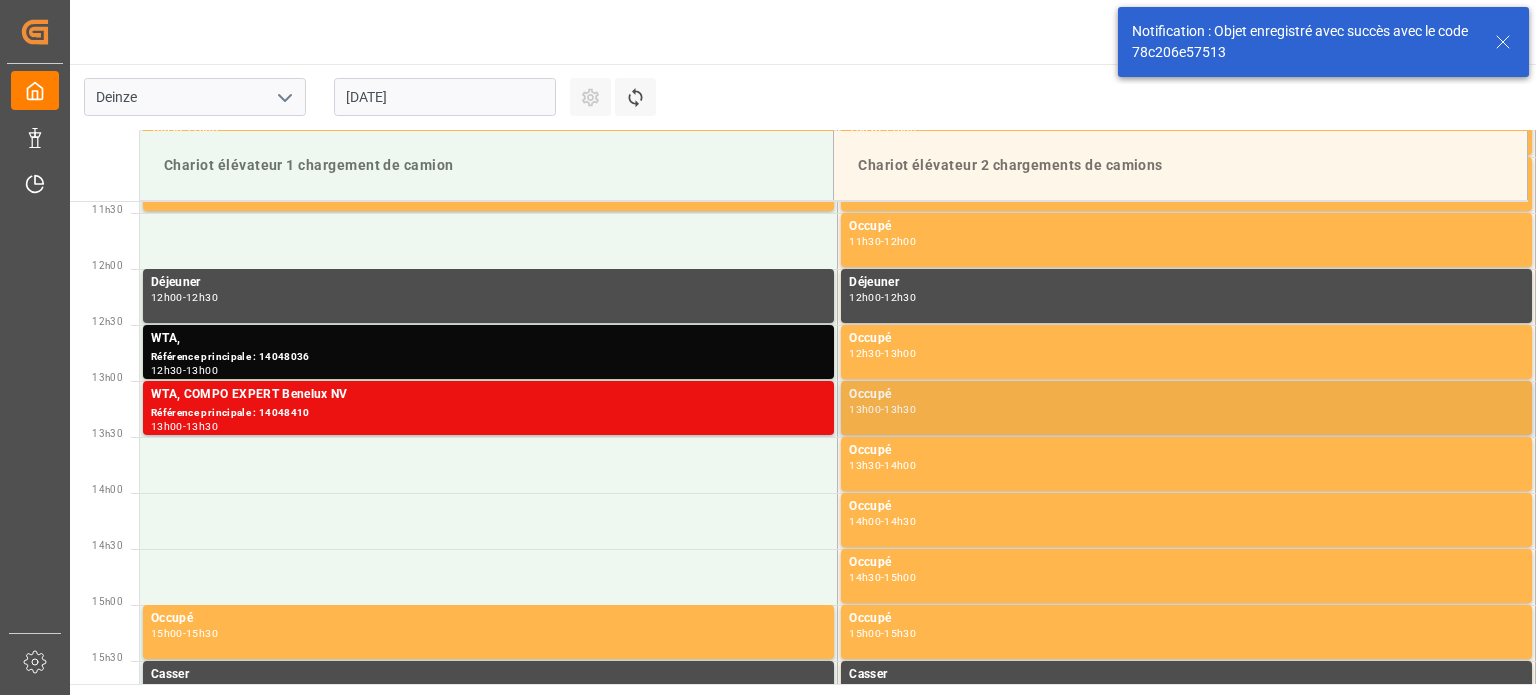scroll, scrollTop: 1331, scrollLeft: 0, axis: vertical 